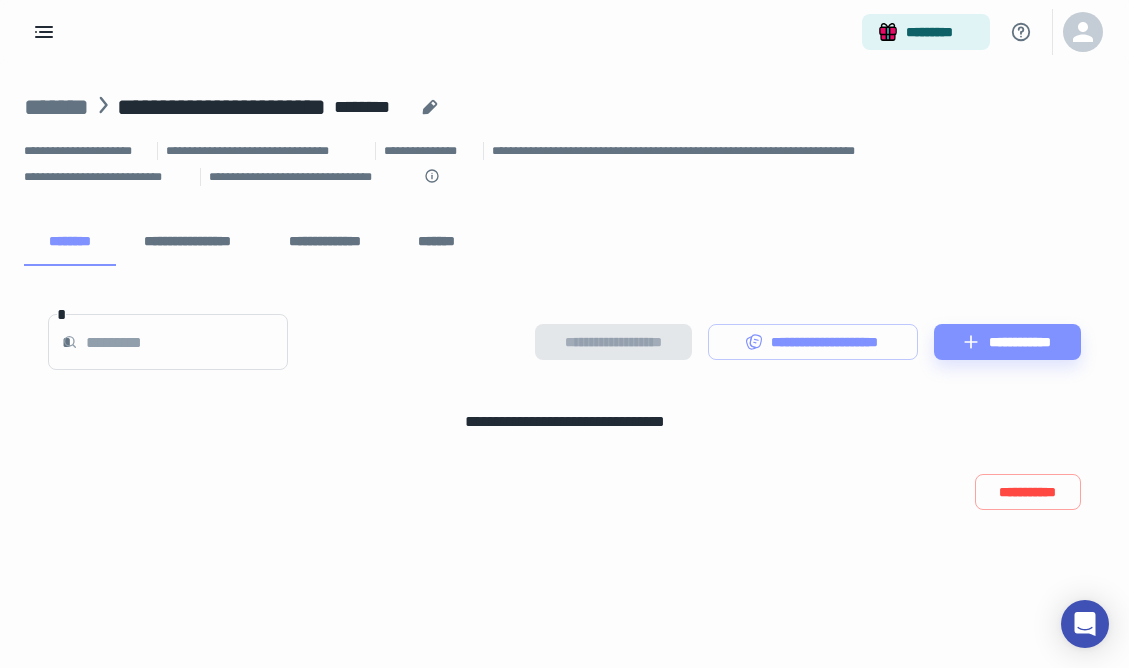 scroll, scrollTop: 0, scrollLeft: 0, axis: both 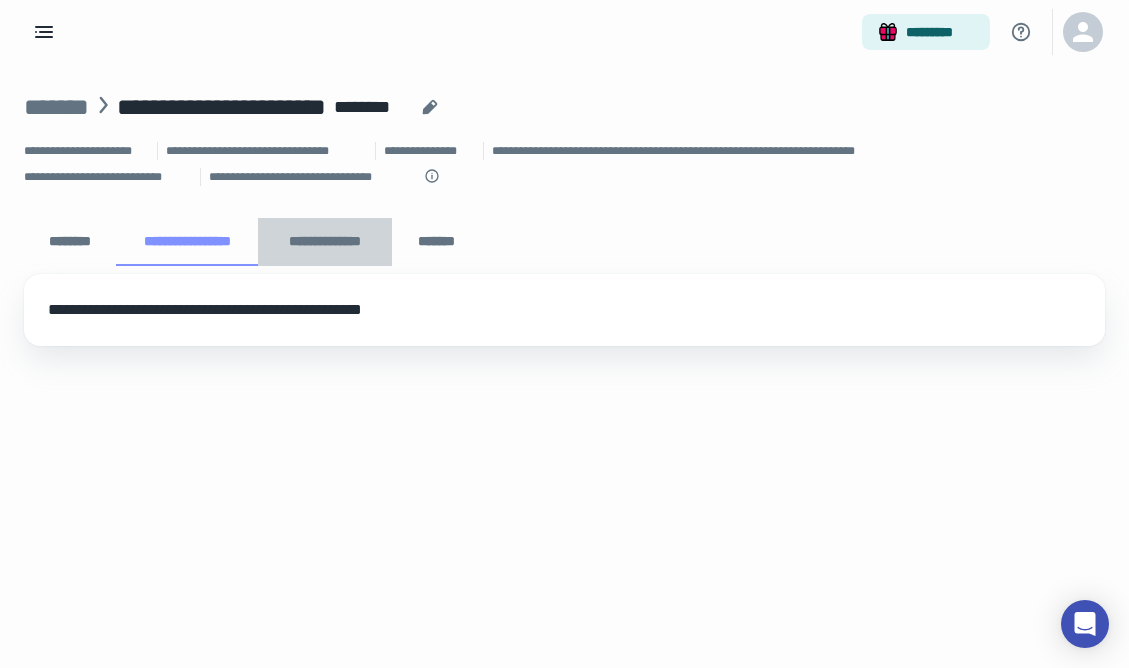 click on "**********" at bounding box center [325, 242] 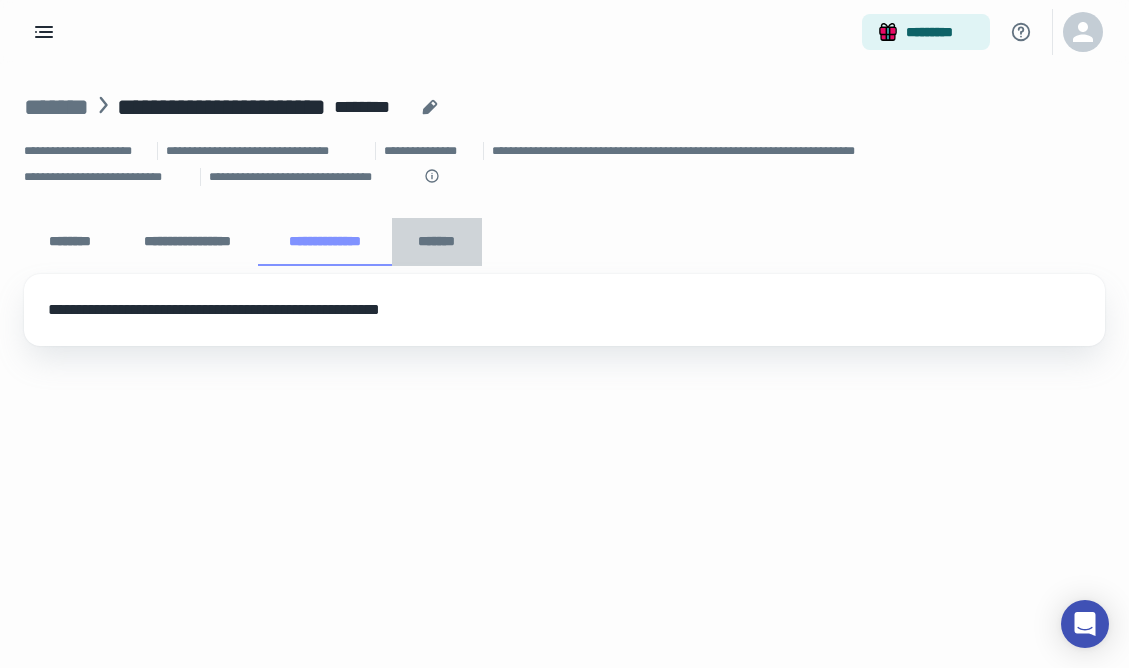 click on "*******" at bounding box center [437, 242] 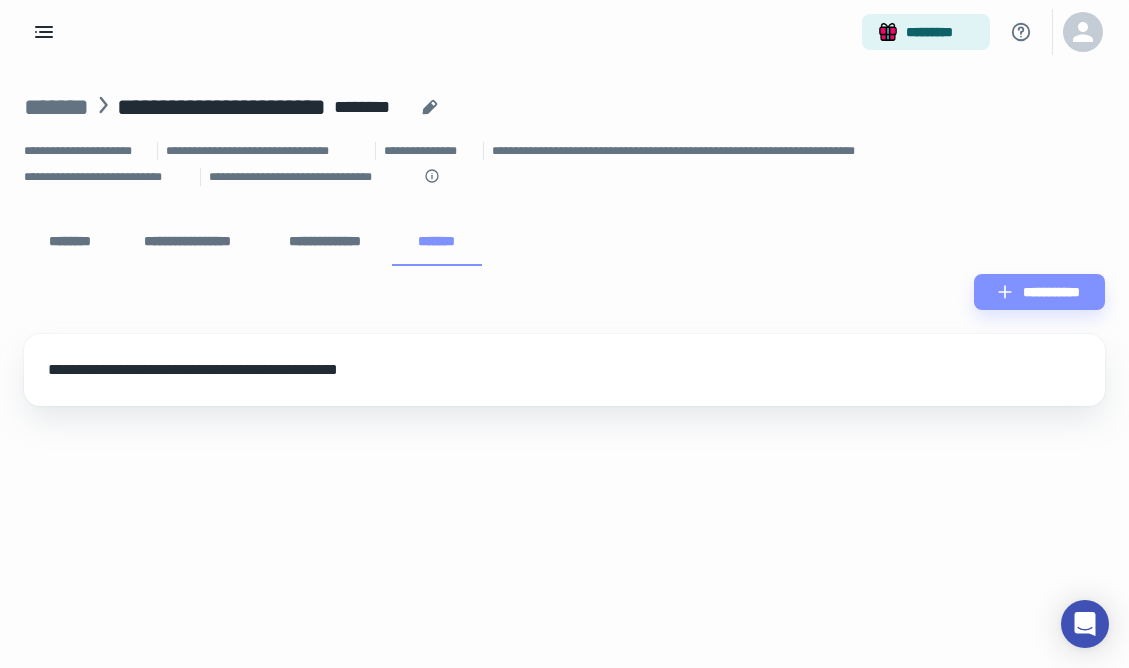 click on "********" at bounding box center (70, 242) 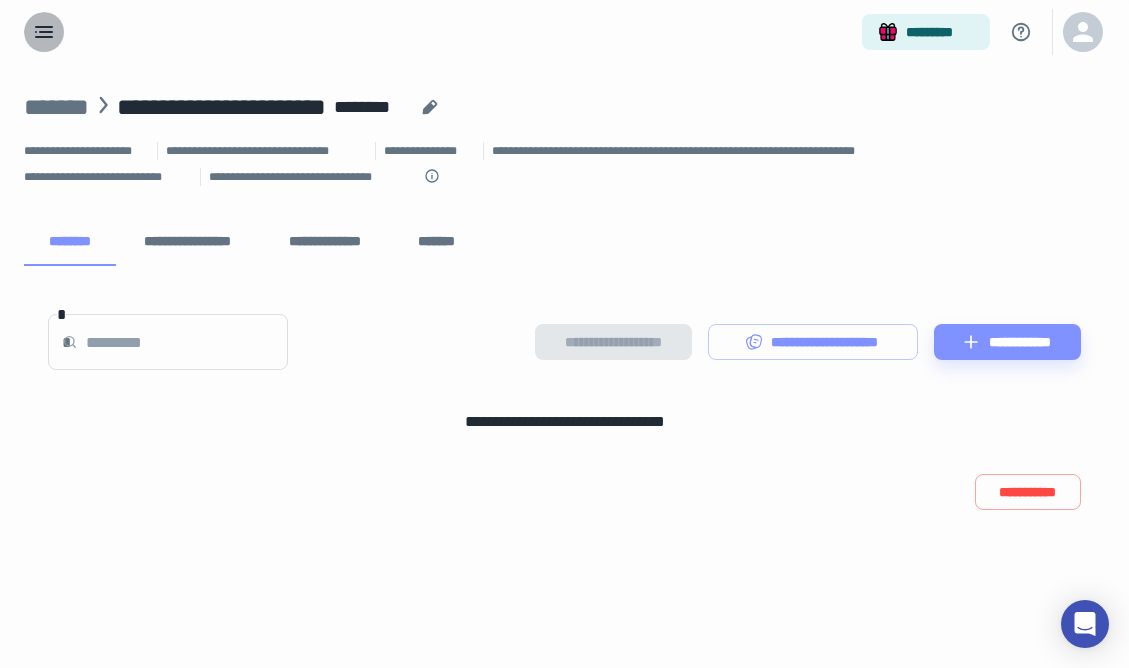 click 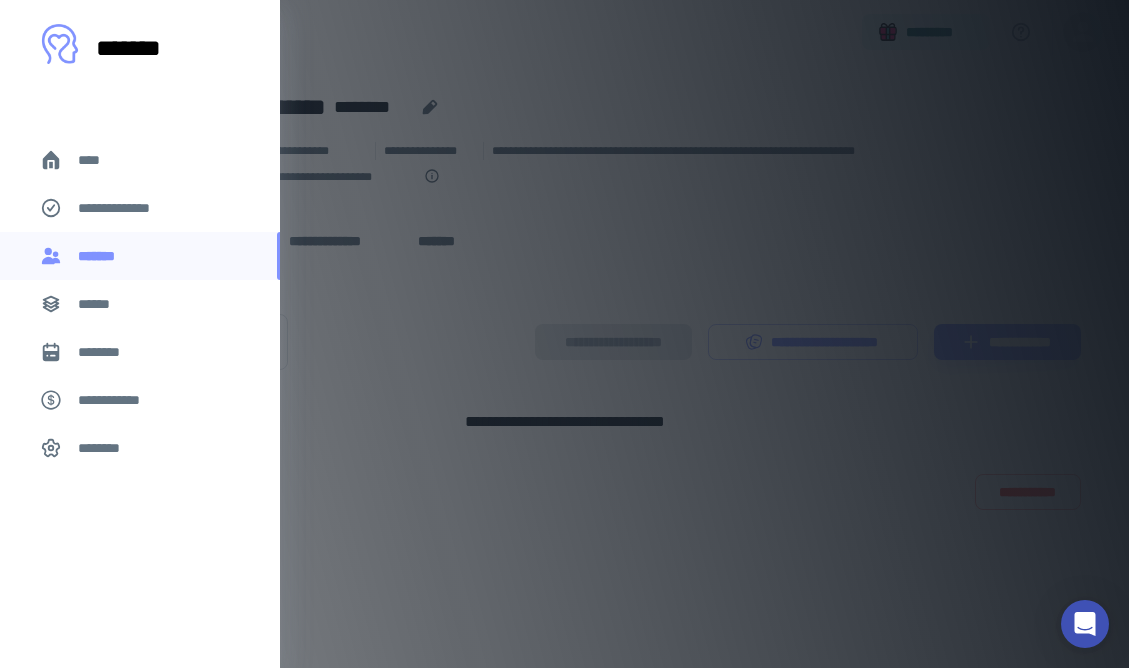 click at bounding box center [564, 334] 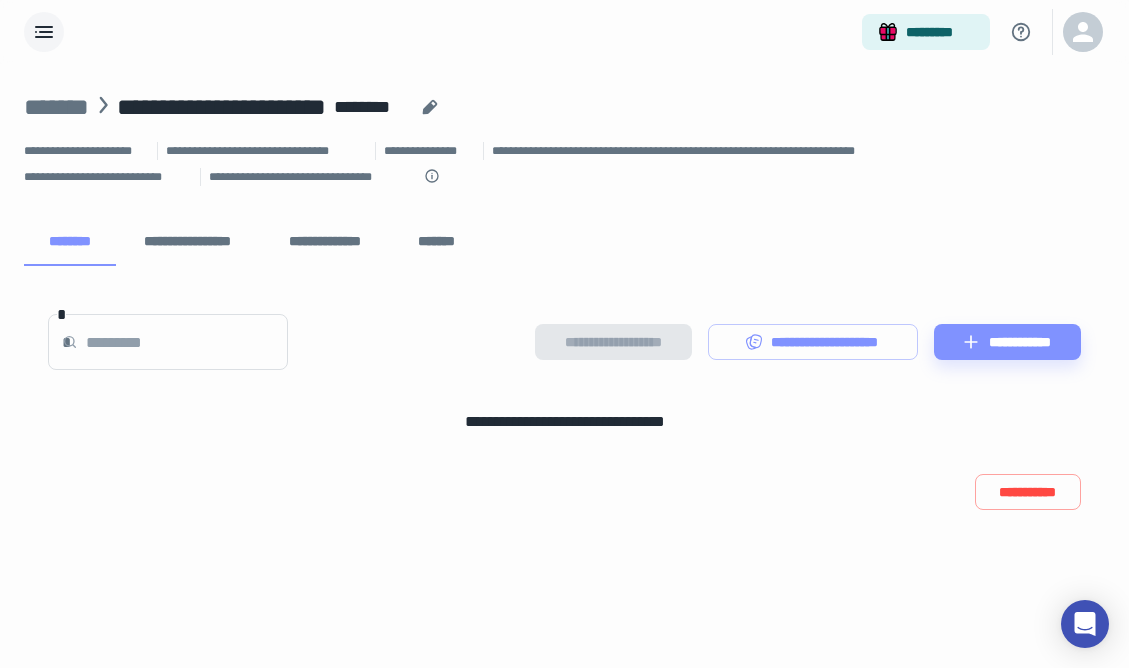click at bounding box center [44, 32] 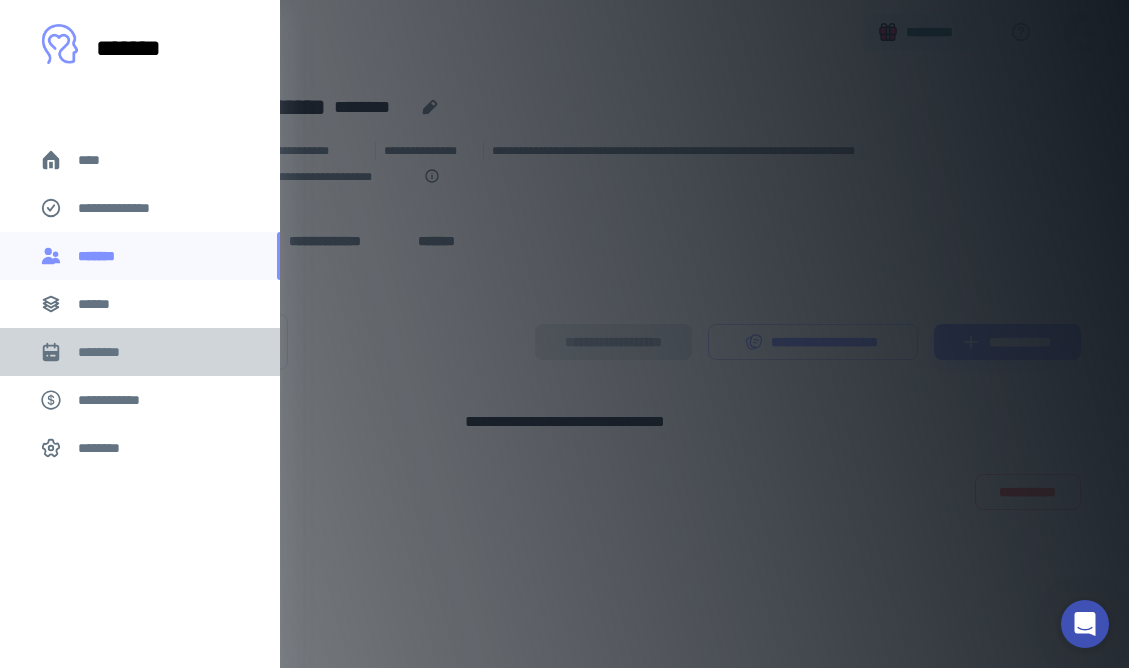 click on "********" at bounding box center [107, 352] 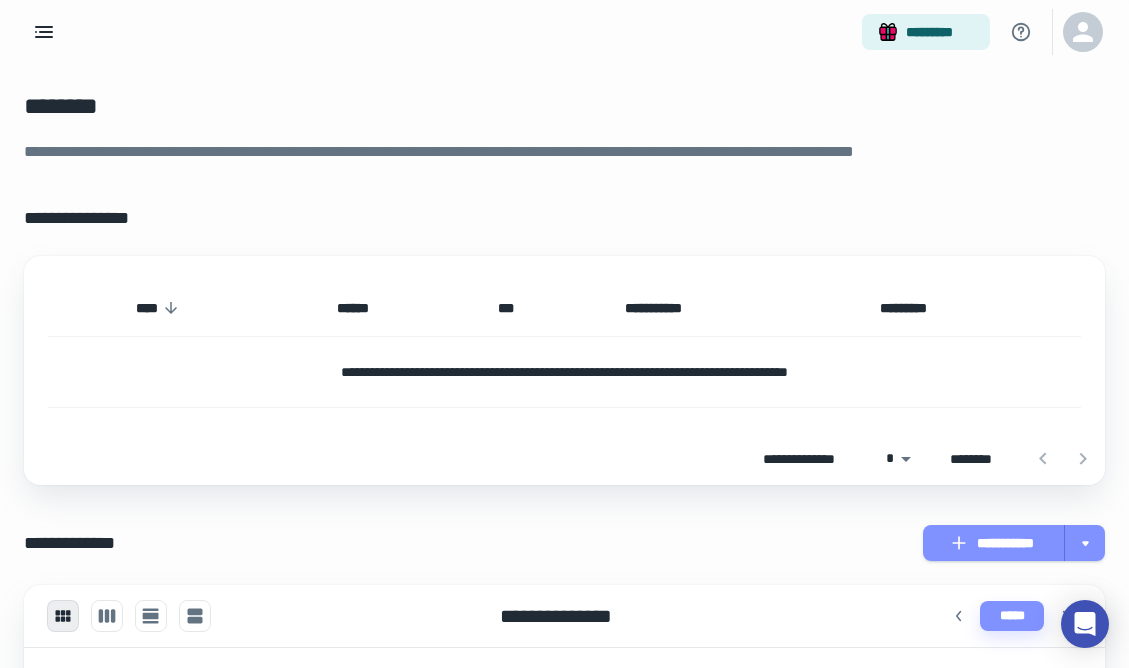click on "**********" at bounding box center [994, 543] 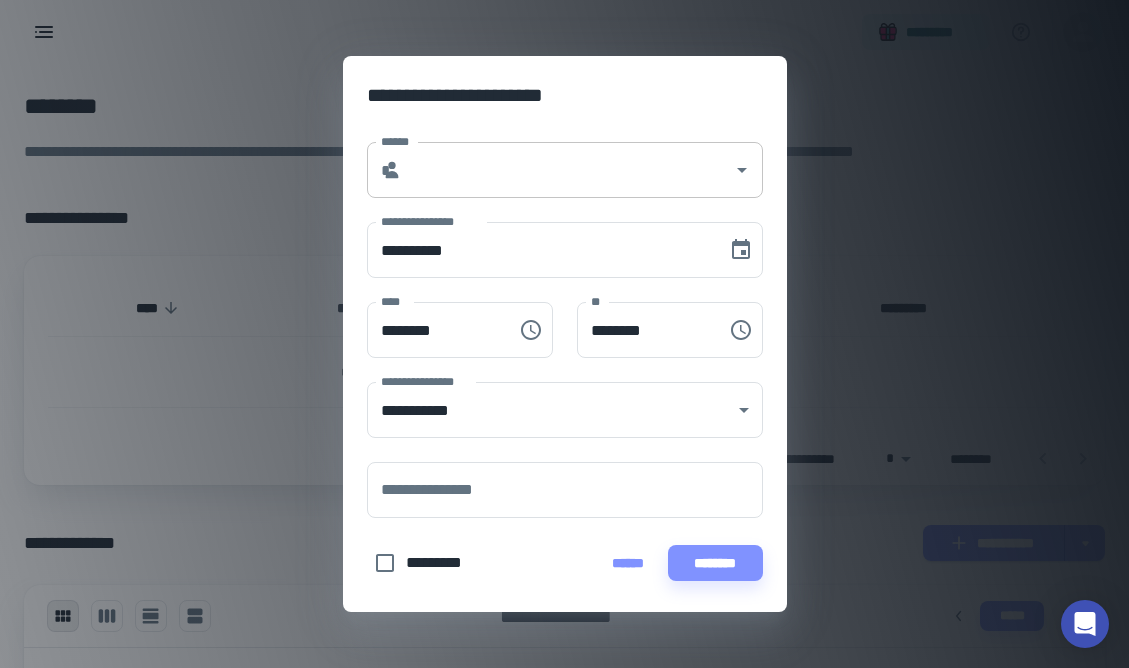 click on "******" at bounding box center [567, 170] 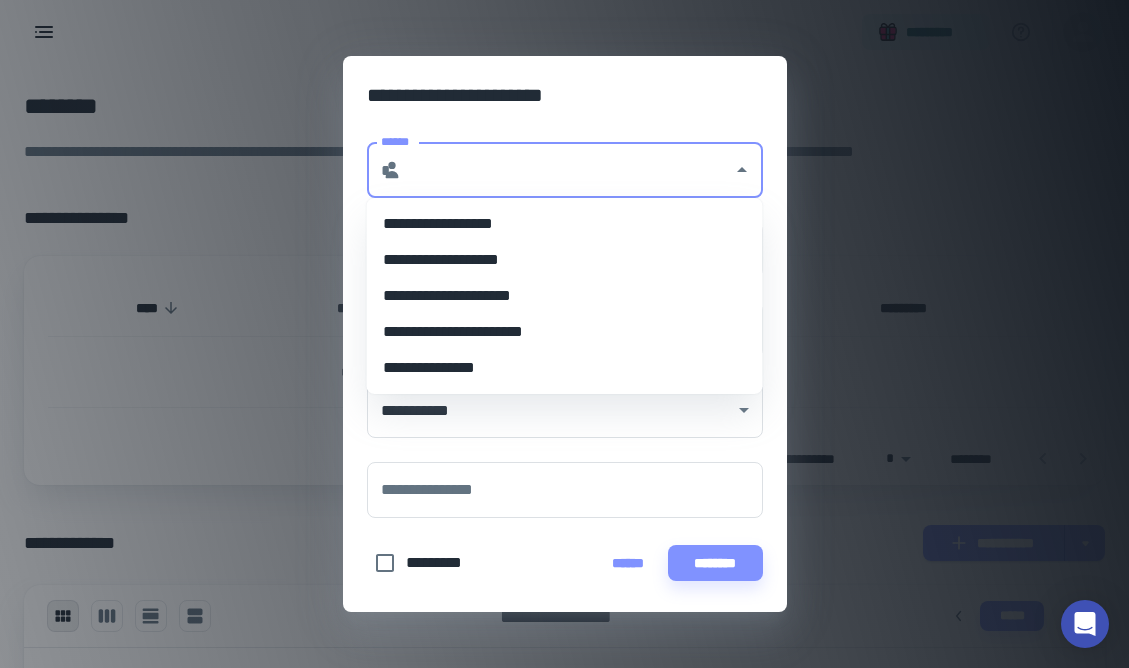 click on "**********" at bounding box center [565, 332] 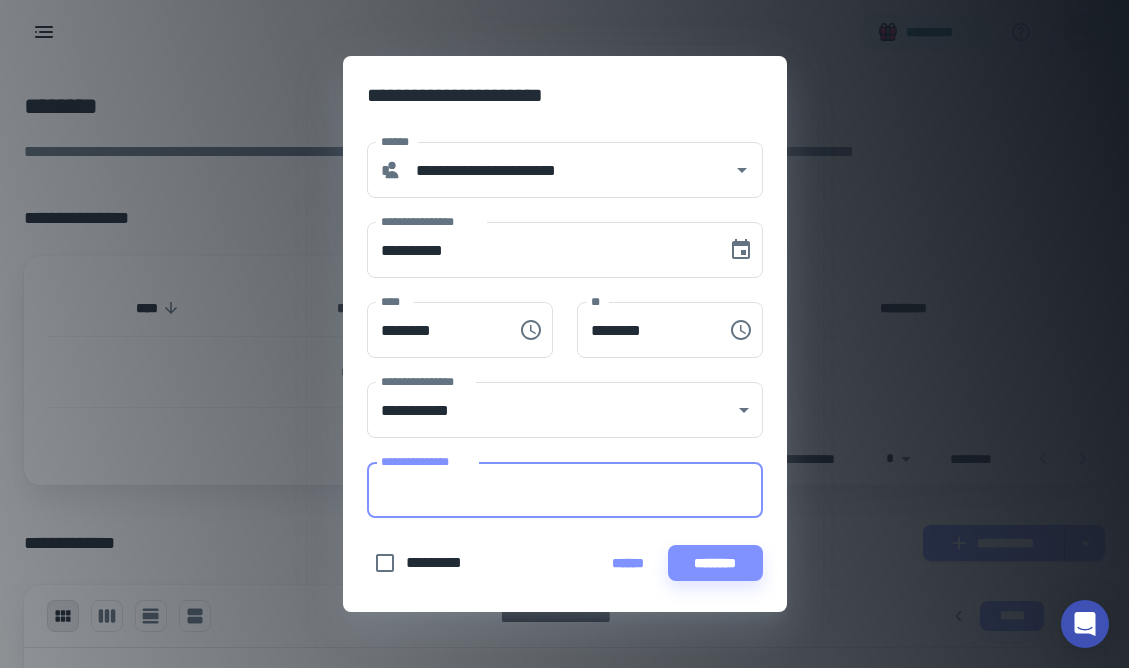 click on "**********" at bounding box center (565, 490) 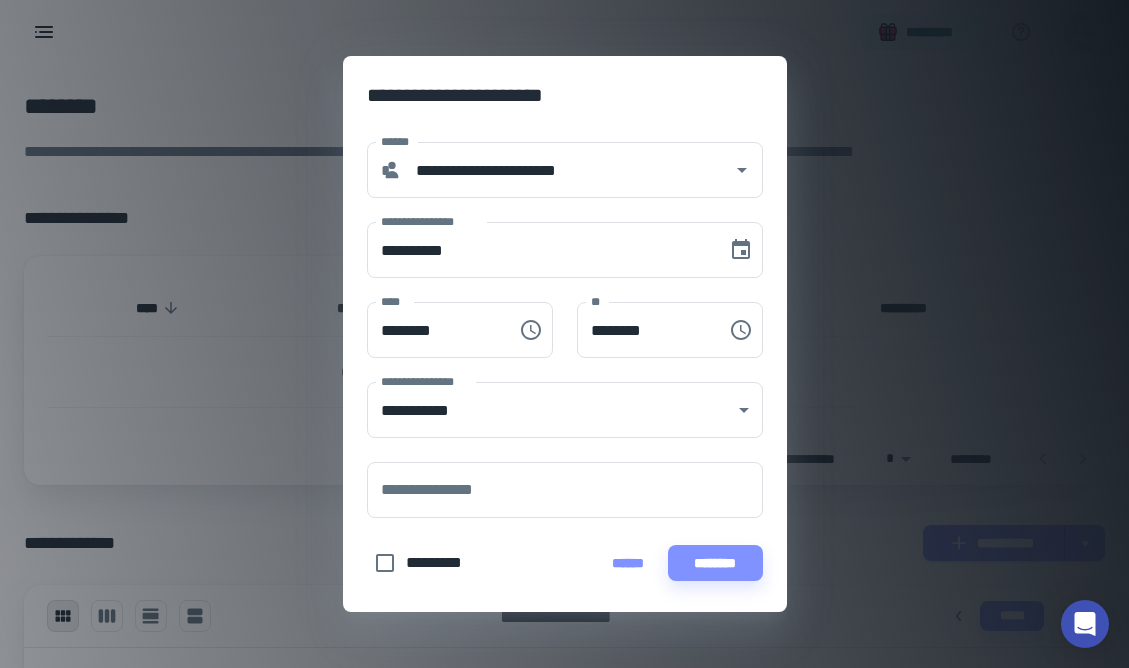 click on "[FIRST] [LAST] [ADDRESS] [CITY] [STATE] [POSTAL_CODE] [COUNTRY]" at bounding box center [564, 334] 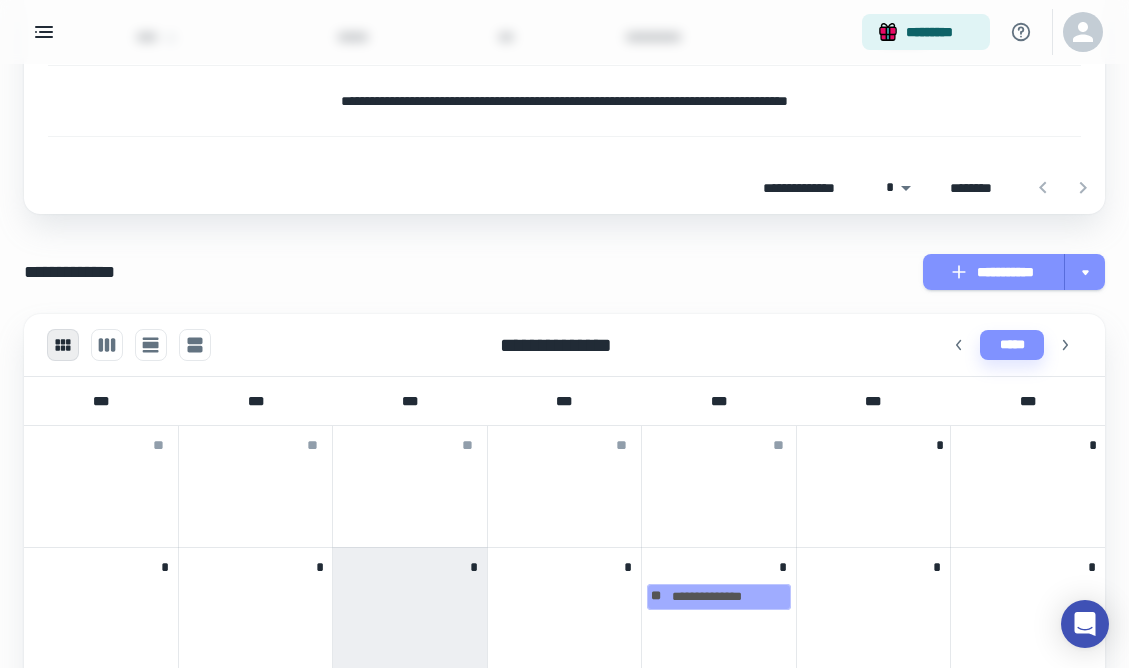 scroll, scrollTop: 0, scrollLeft: 0, axis: both 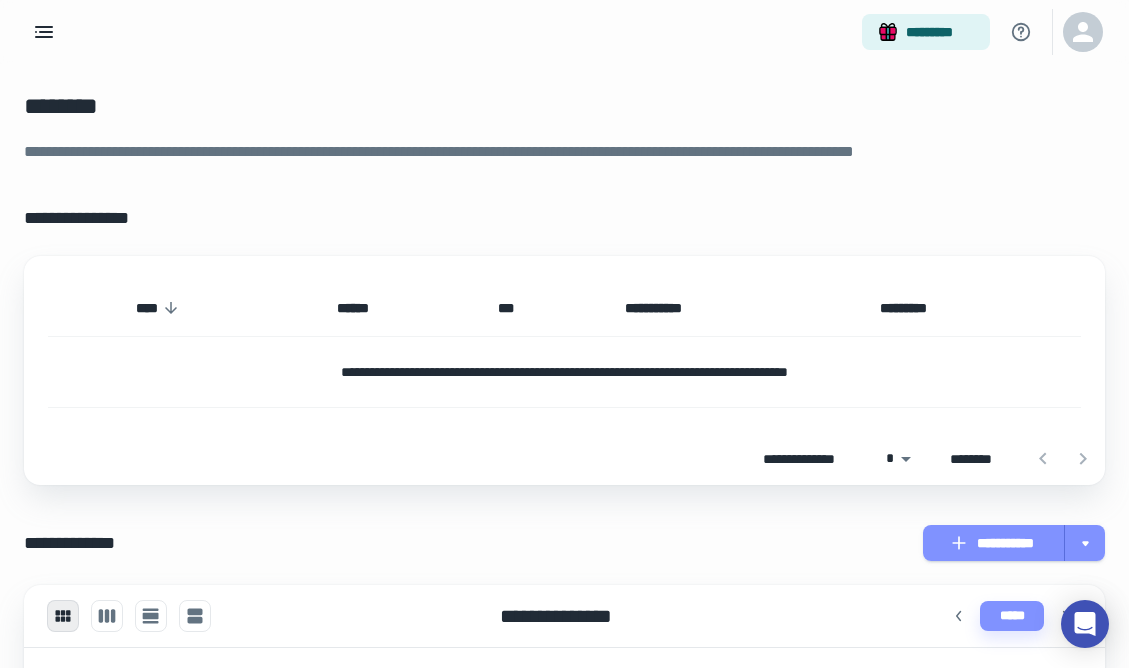 click 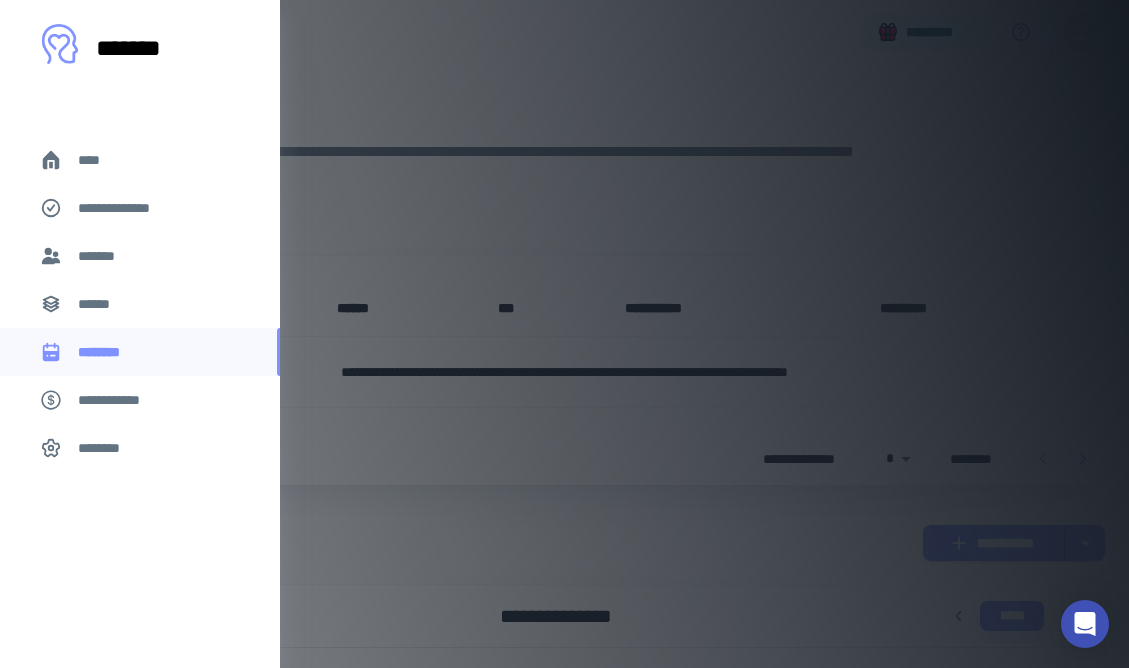 click at bounding box center [564, 334] 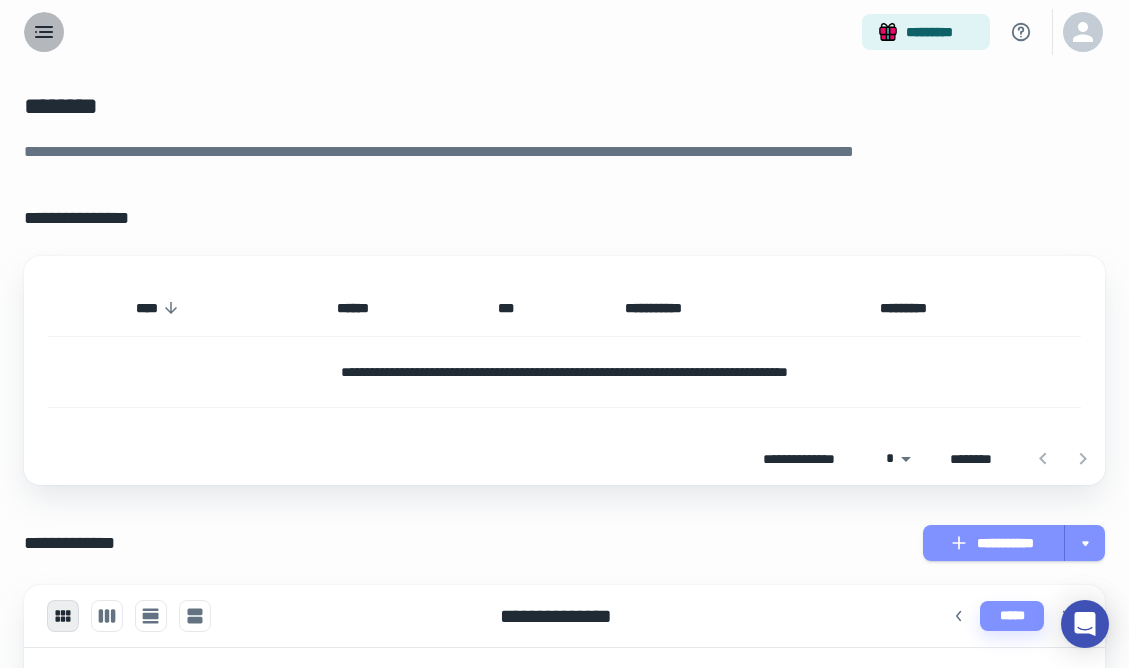 click 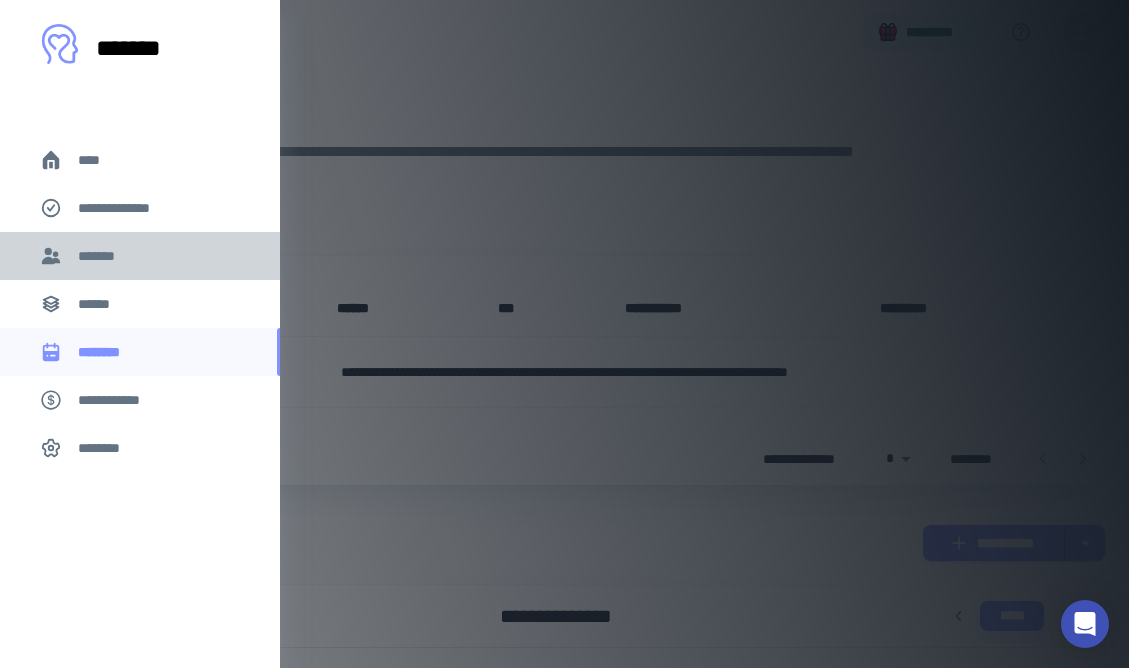 click on "*******" at bounding box center (100, 256) 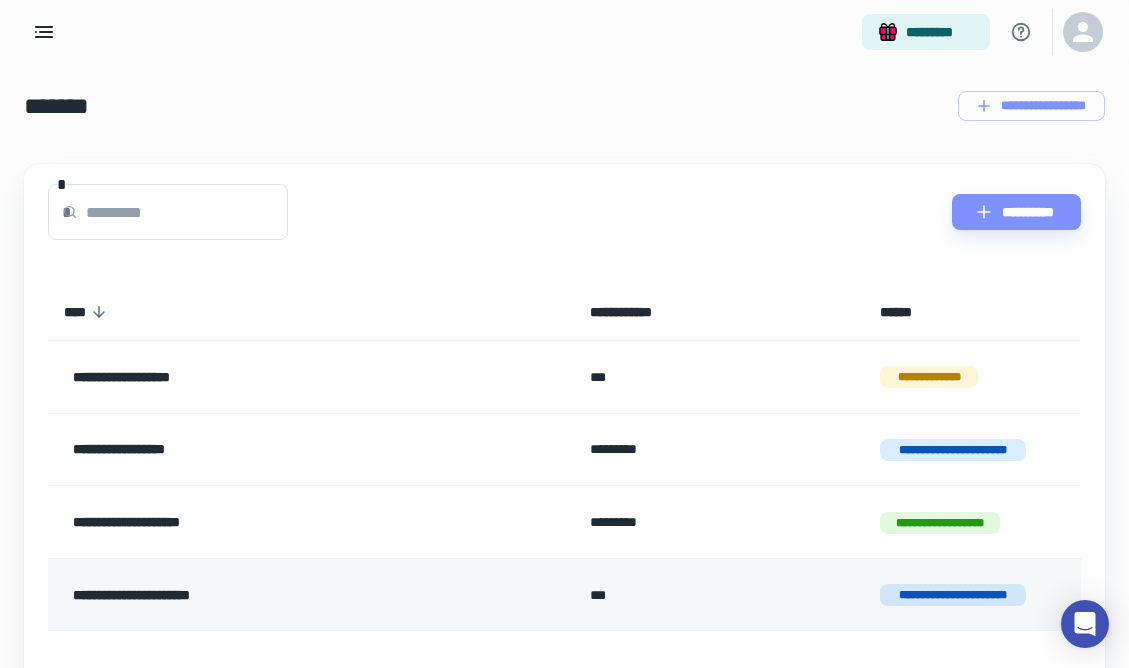click on "**********" at bounding box center [263, 595] 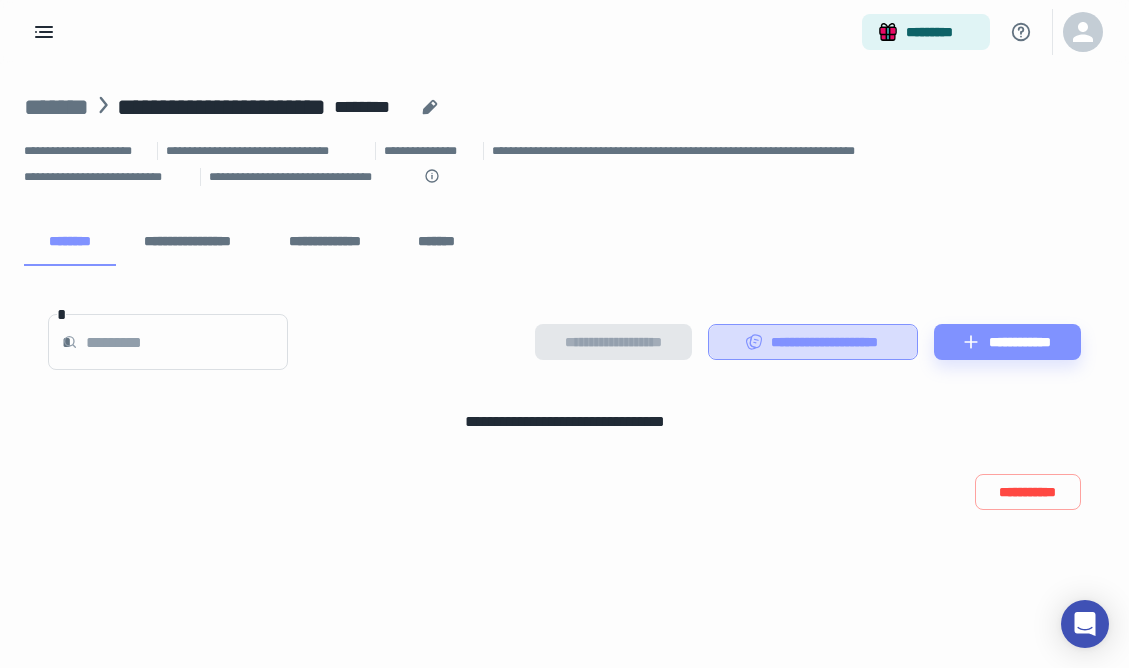 click on "**********" at bounding box center [813, 342] 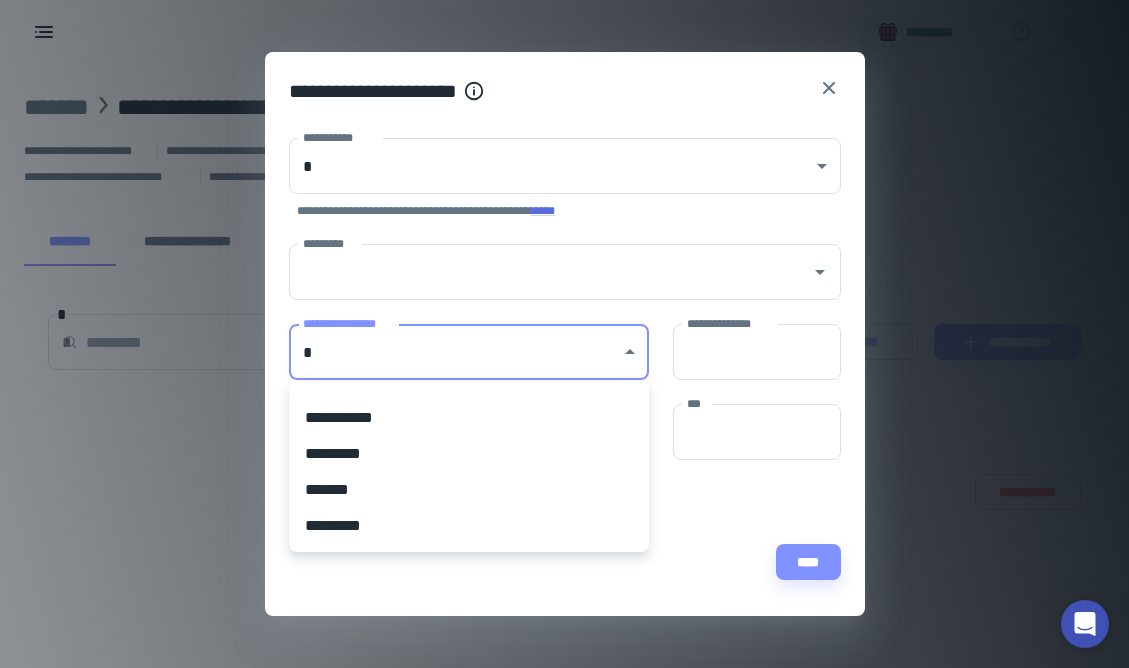 click on "[FIRST] [LAST] [ADDRESS] [CITY] [STATE] [POSTAL_CODE] [COUNTRY] [PHONE] [EMAIL] [DOB] [SSN]" at bounding box center (564, 334) 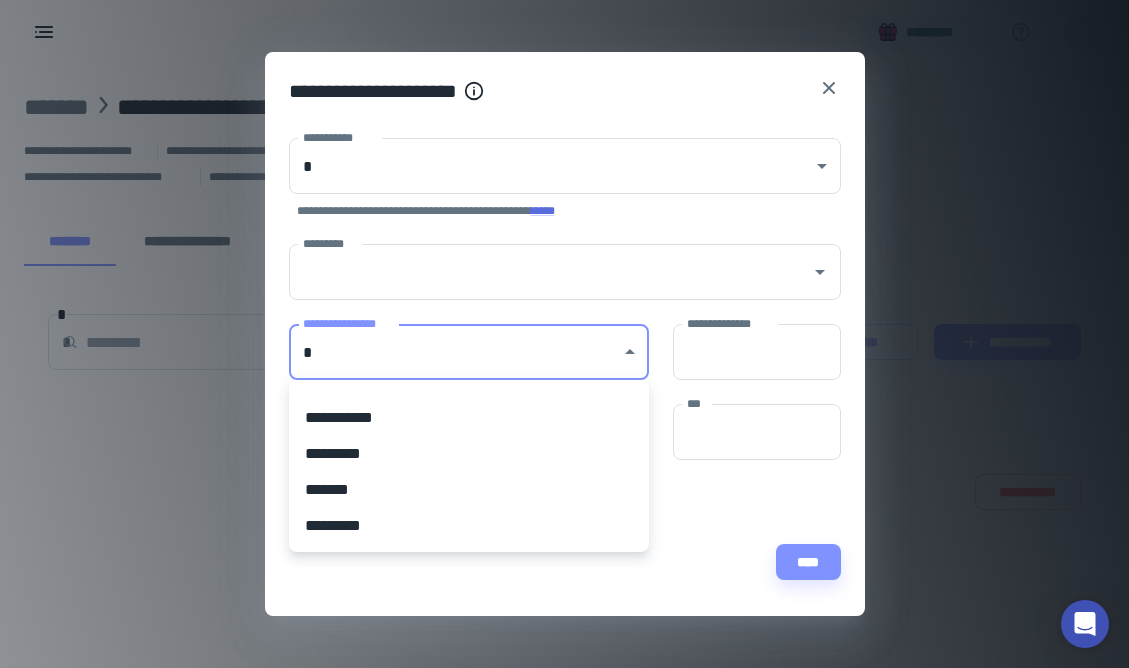 click at bounding box center [564, 334] 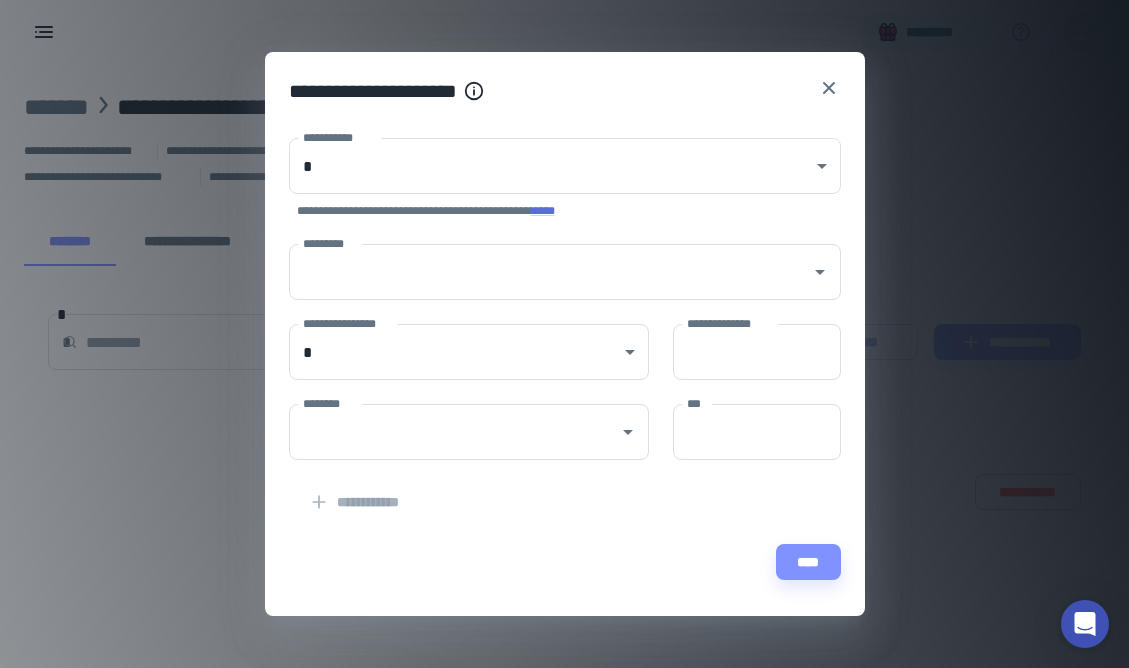click on "[FIRST] [LAST] [ADDRESS] [CITY] [STATE]" at bounding box center [565, 179] 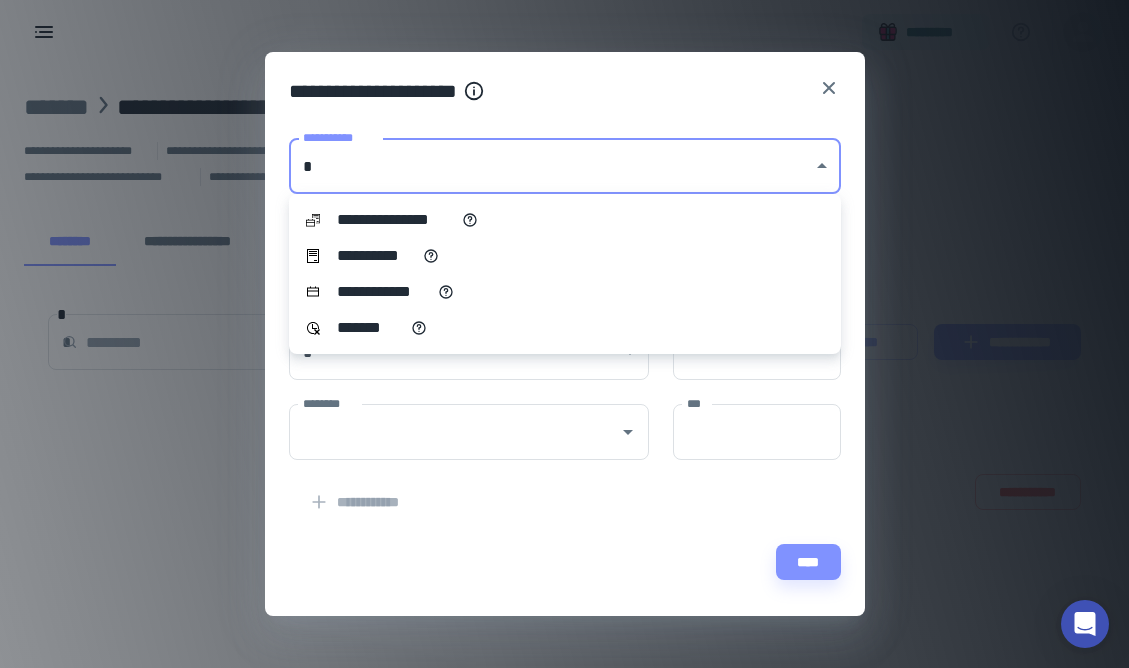 click on "[FIRST] [LAST] [ADDRESS] [CITY] [STATE] [POSTAL_CODE] [COUNTRY] [PHONE] [EMAIL] [DOB] [SSN]" at bounding box center (564, 334) 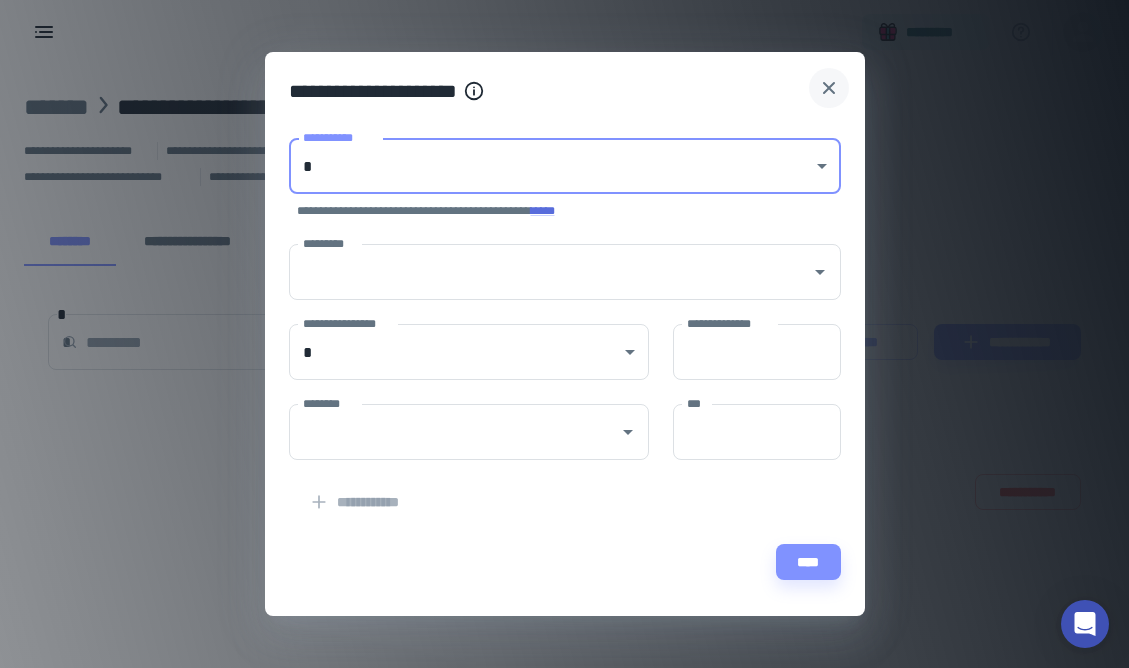 click 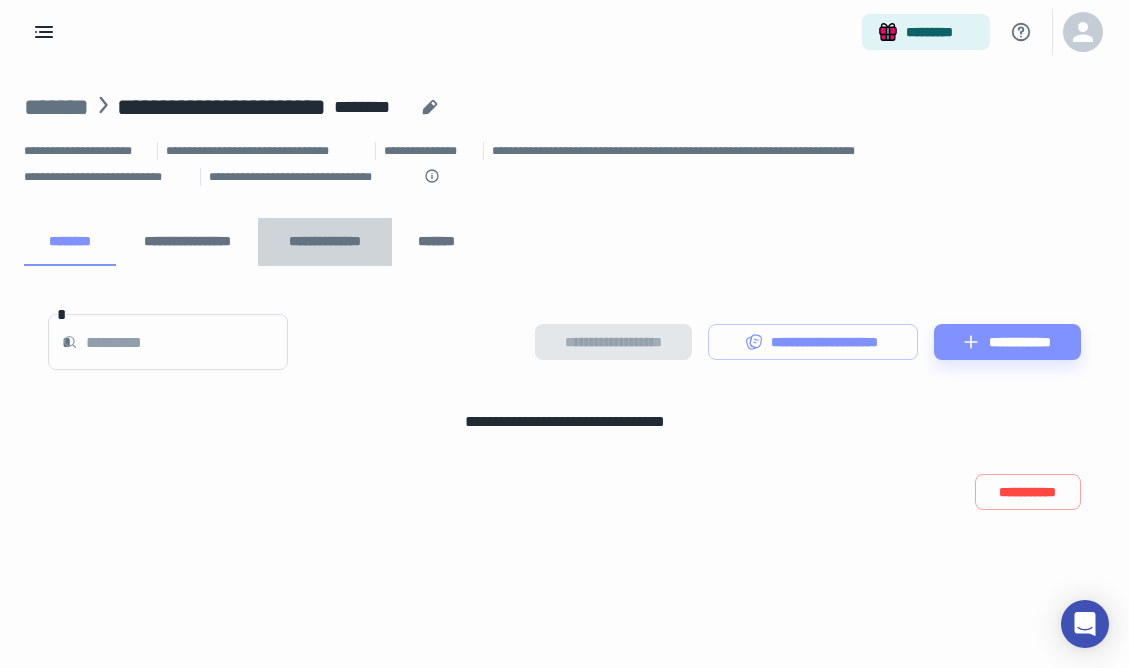 click on "**********" at bounding box center [325, 242] 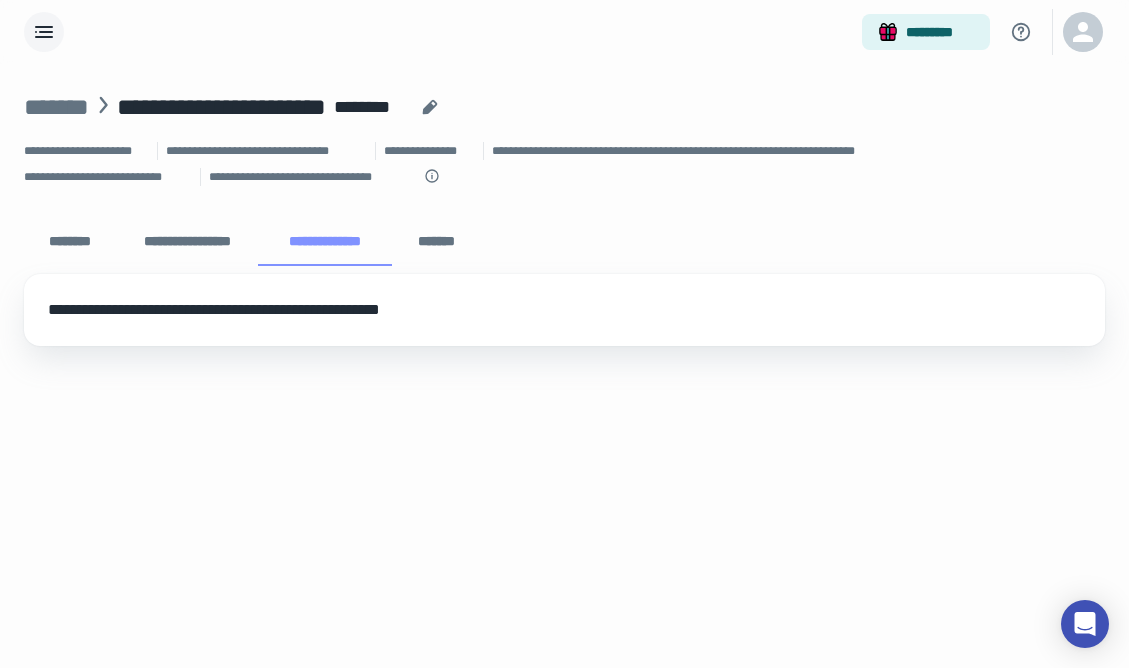 click 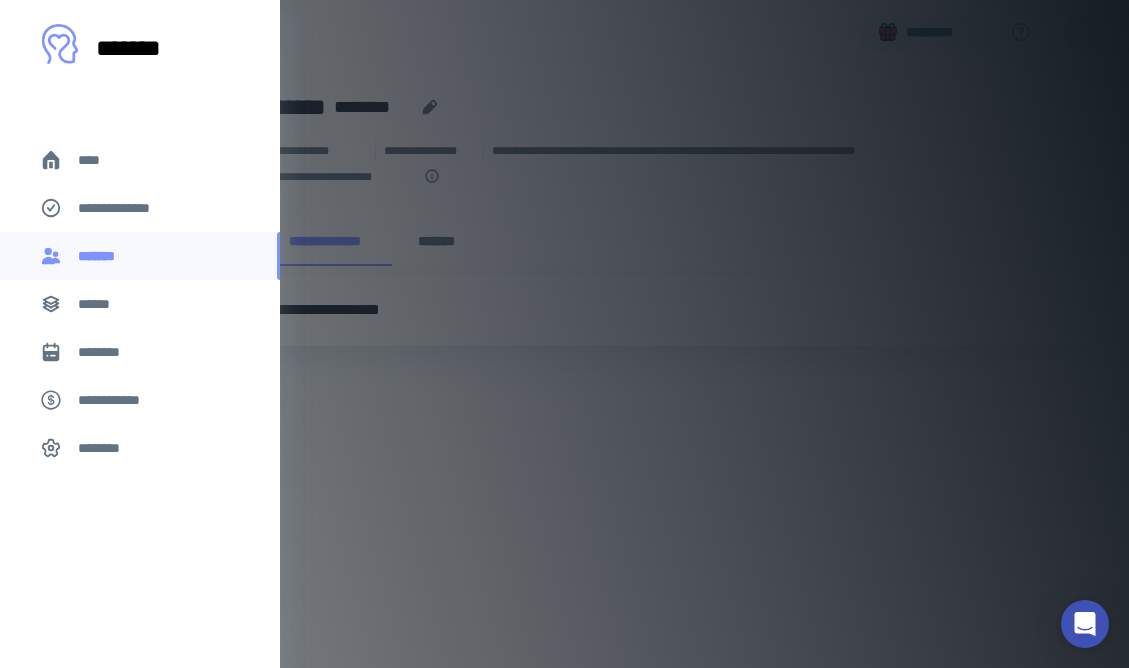 click on "****" at bounding box center [97, 160] 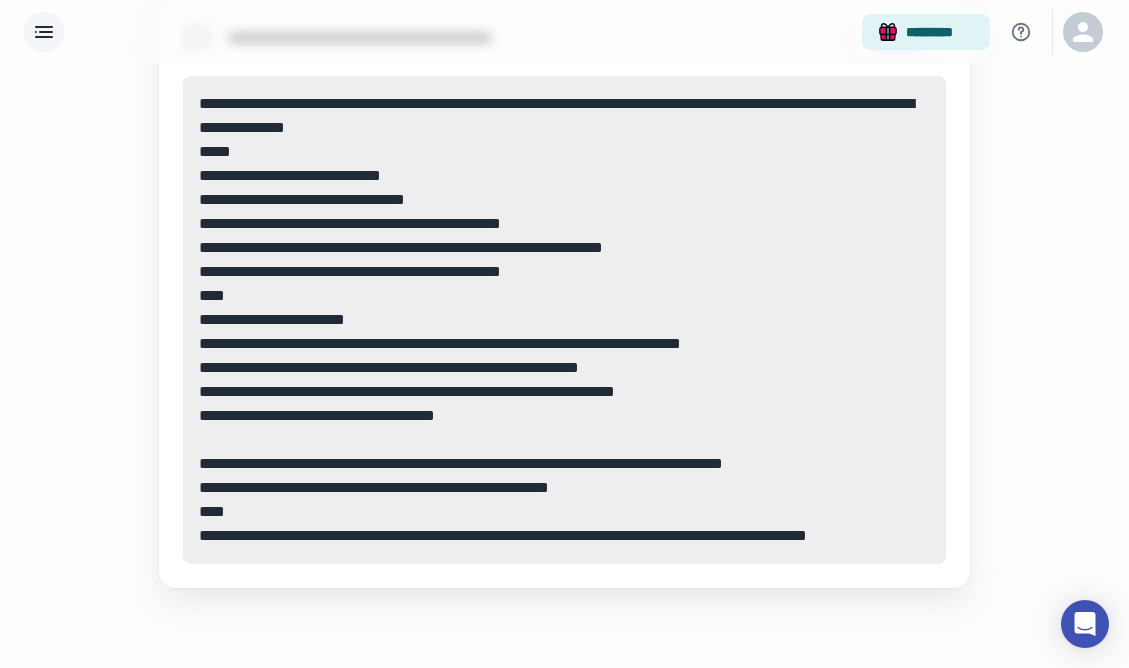 scroll, scrollTop: 0, scrollLeft: 0, axis: both 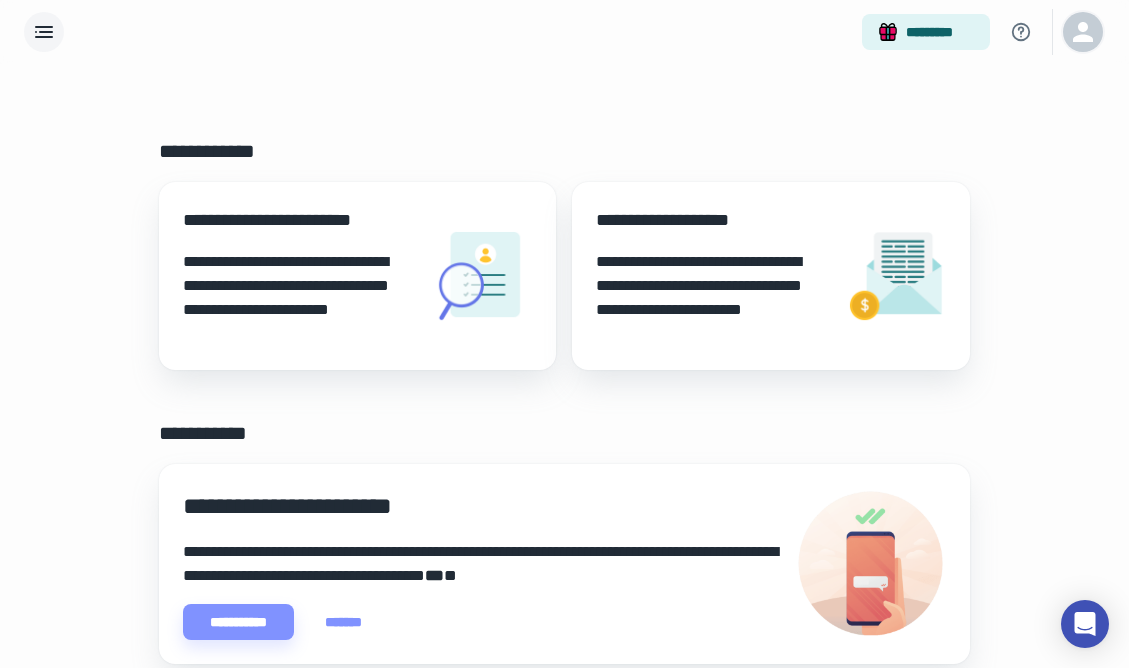 click 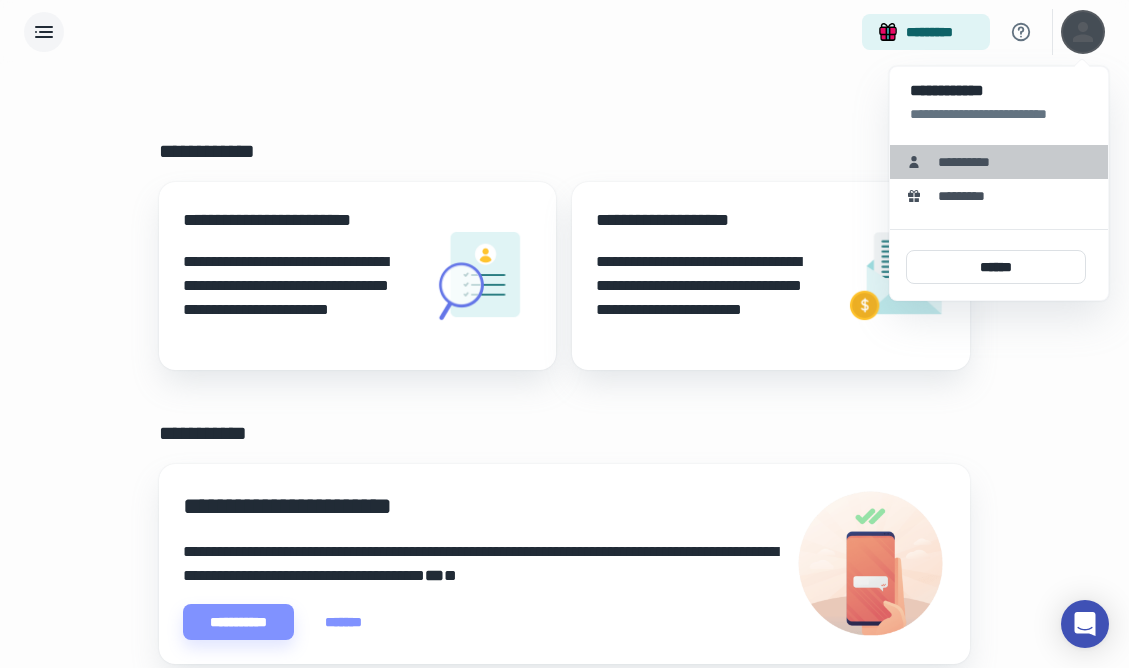 click on "**********" at bounding box center (971, 162) 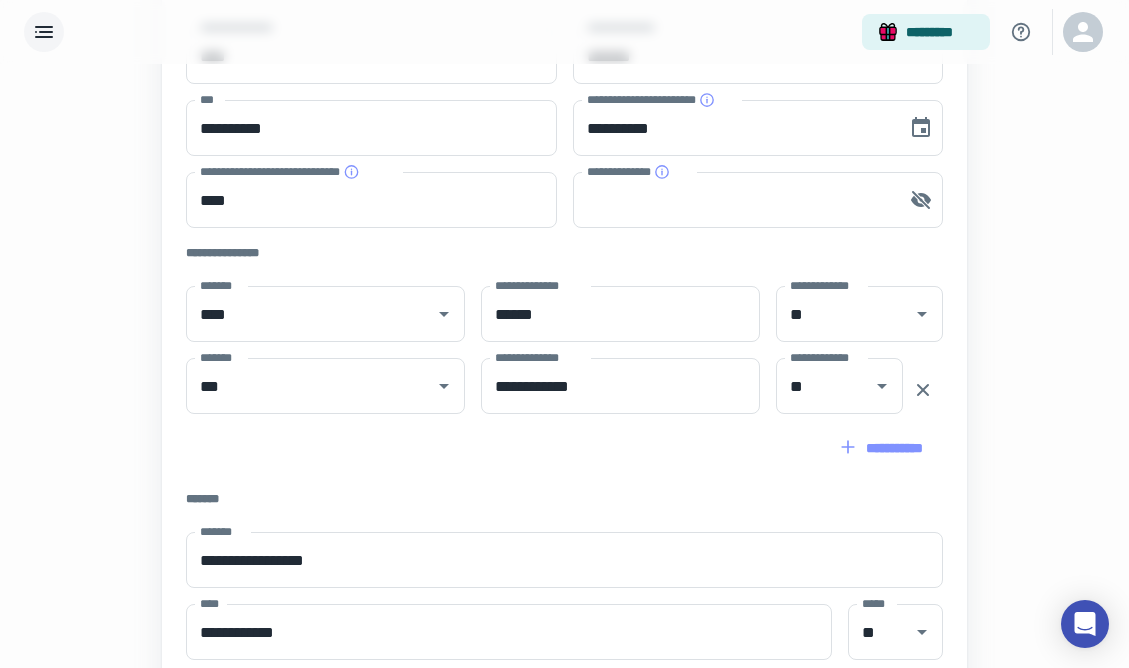 scroll, scrollTop: 0, scrollLeft: 0, axis: both 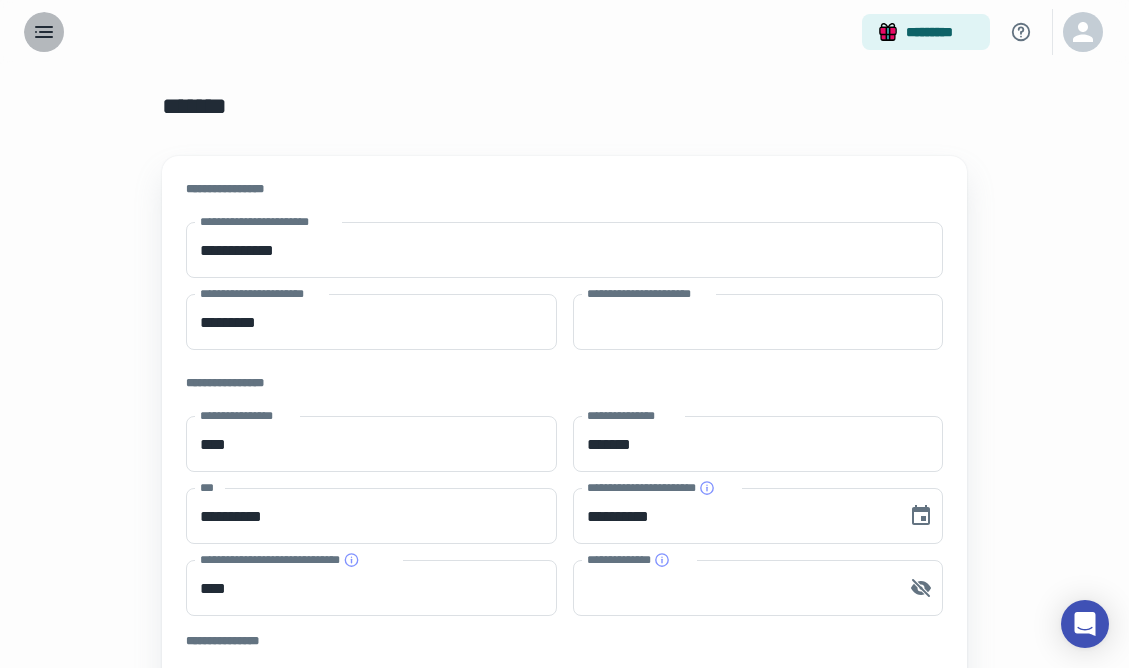 click 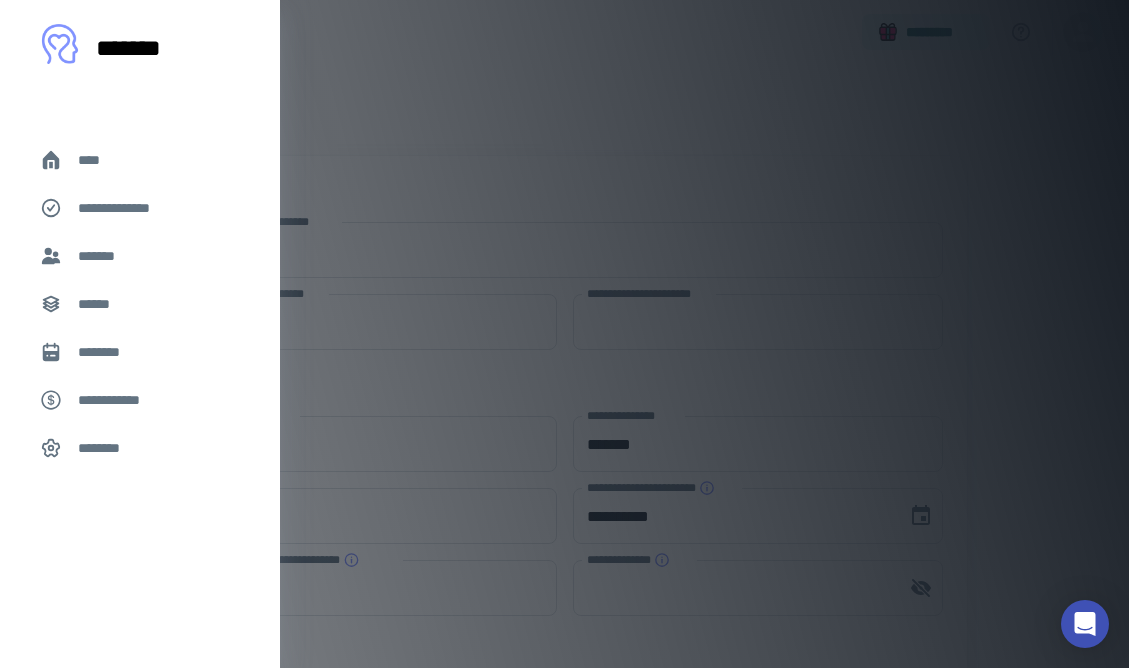 click on "********" at bounding box center [105, 448] 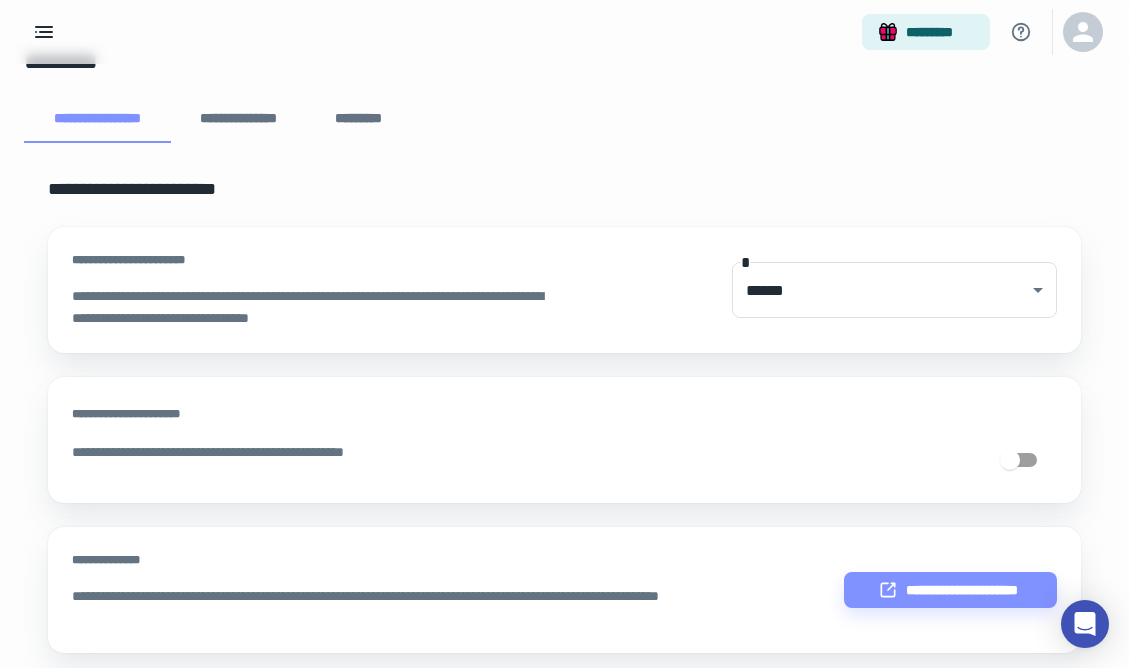 scroll, scrollTop: 42, scrollLeft: 0, axis: vertical 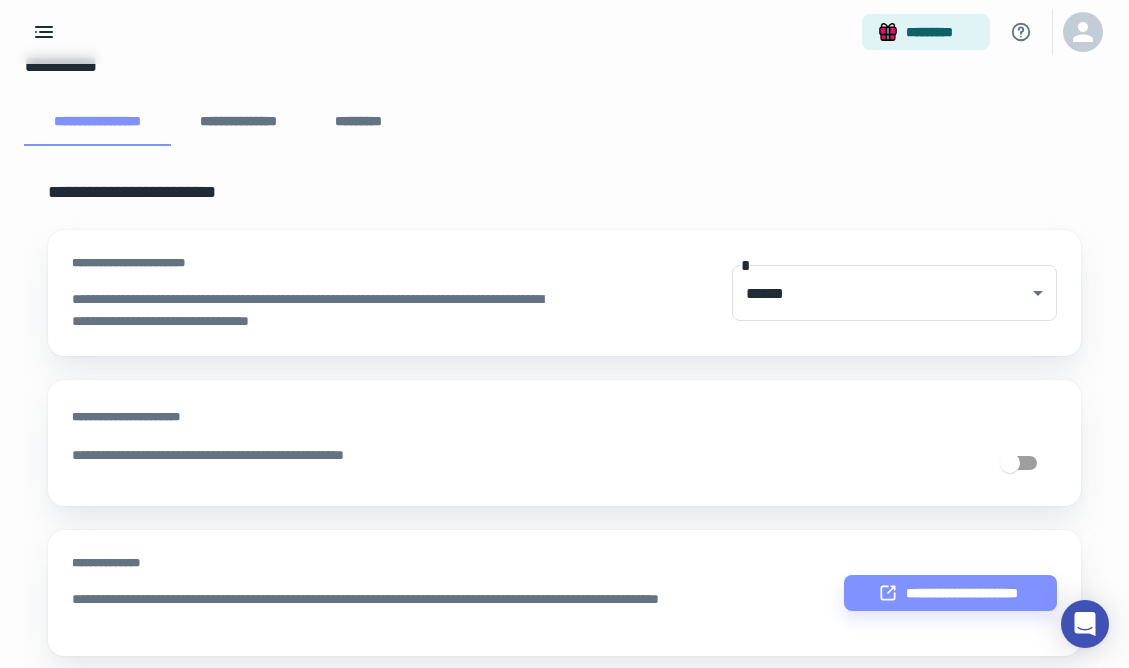 click on "*********" at bounding box center [359, 122] 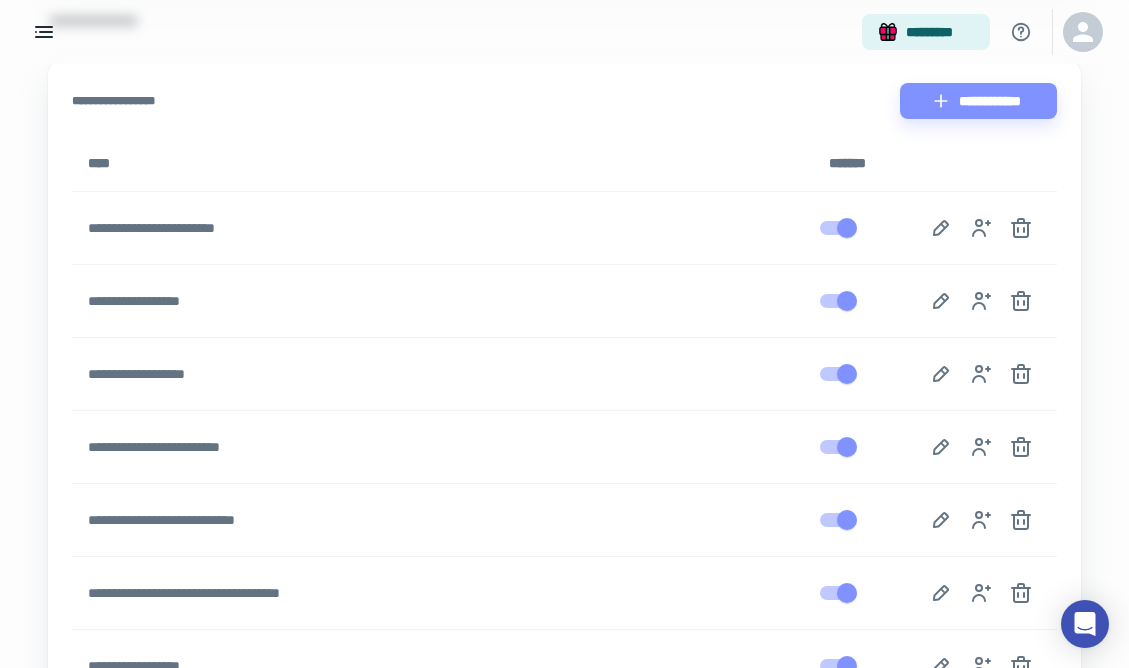 scroll, scrollTop: 423, scrollLeft: 0, axis: vertical 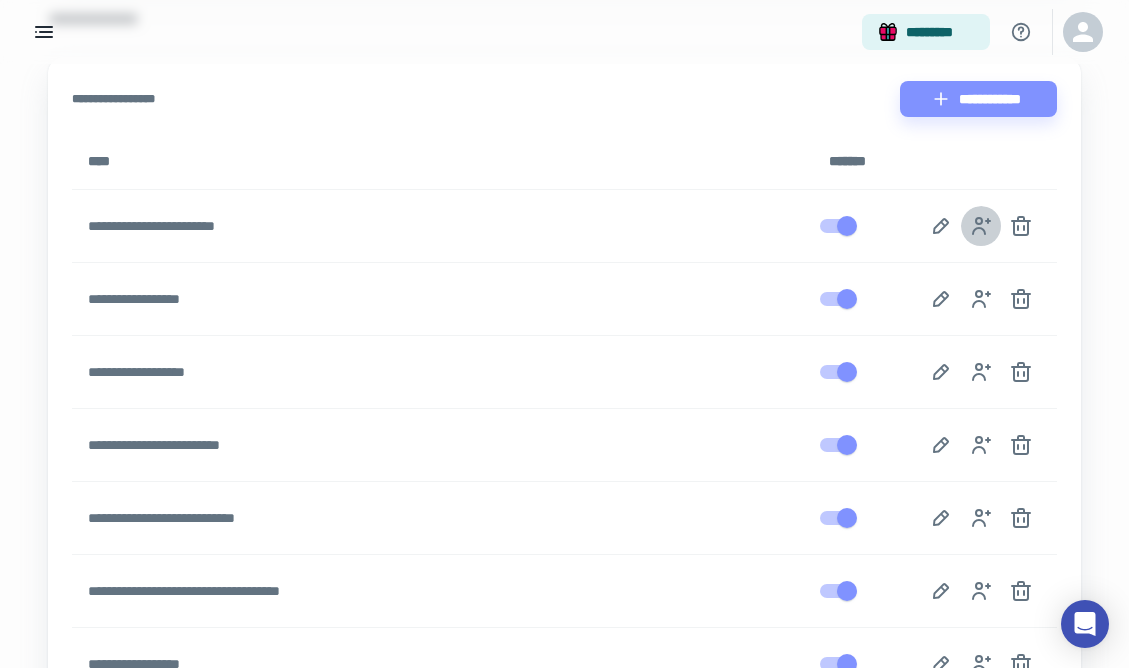 click 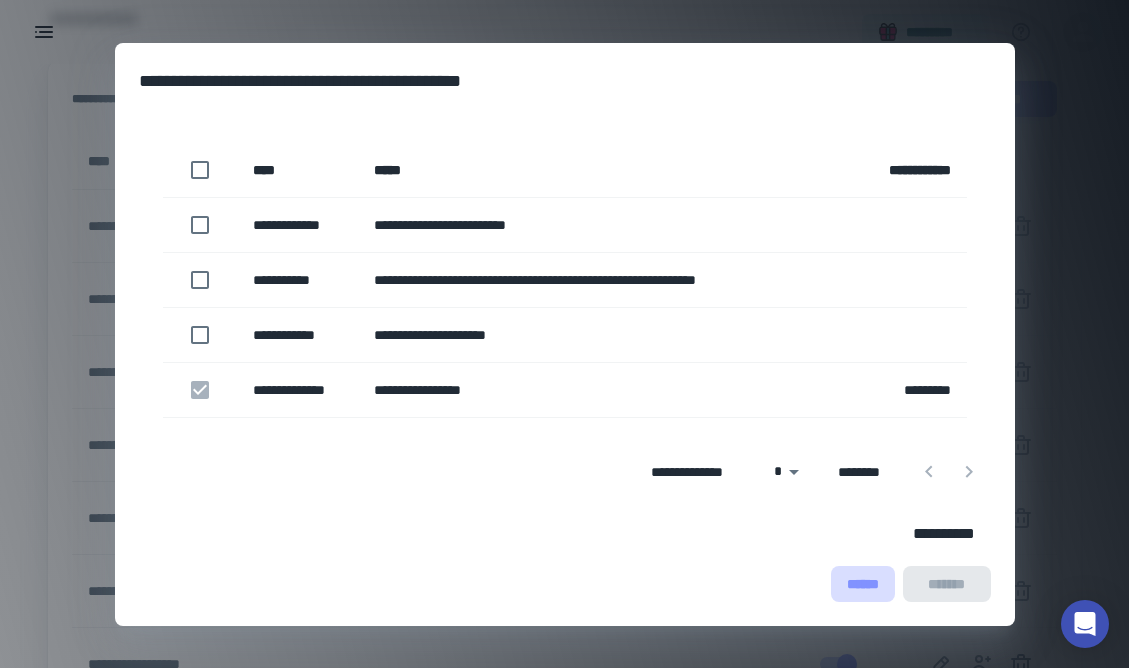click on "******" at bounding box center [863, 584] 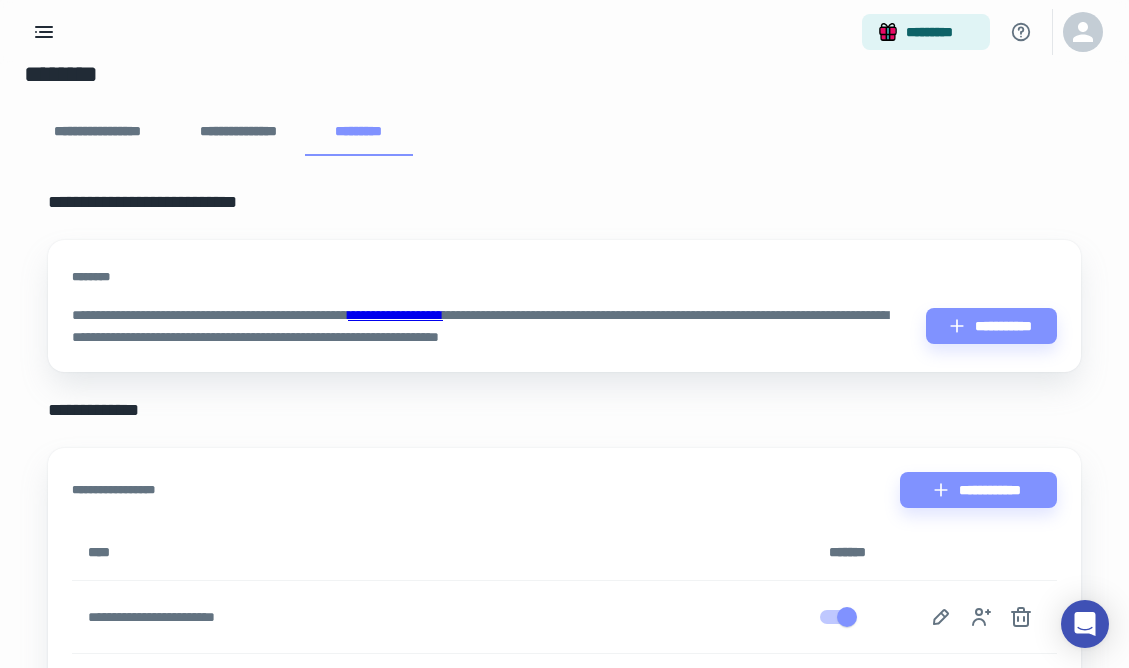 scroll, scrollTop: 0, scrollLeft: 0, axis: both 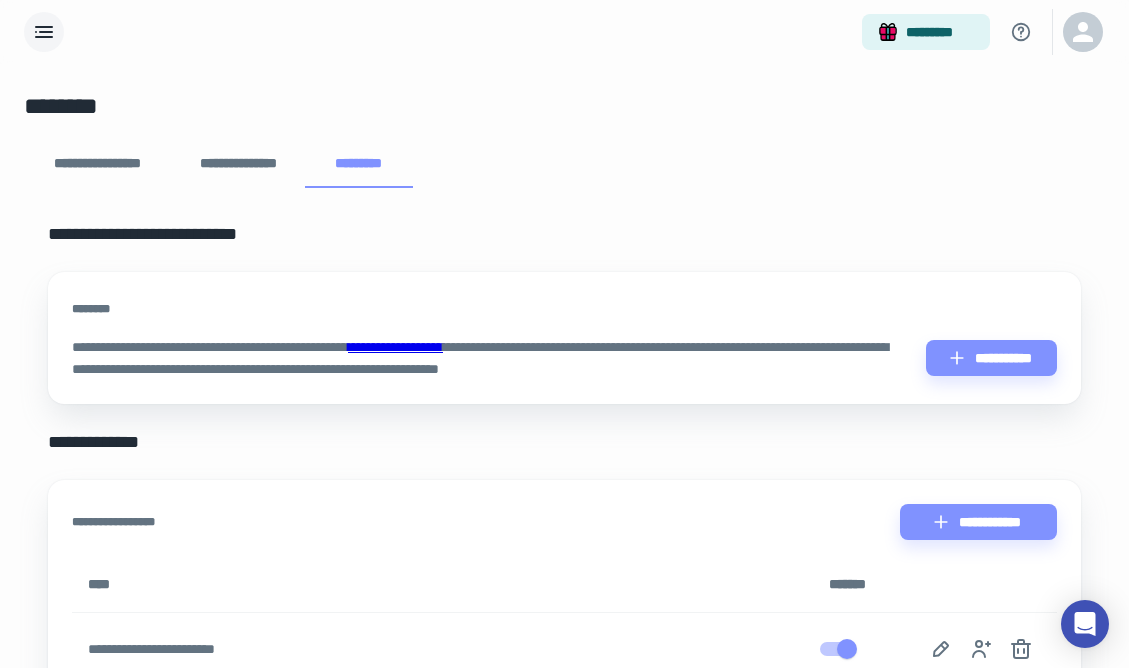 click 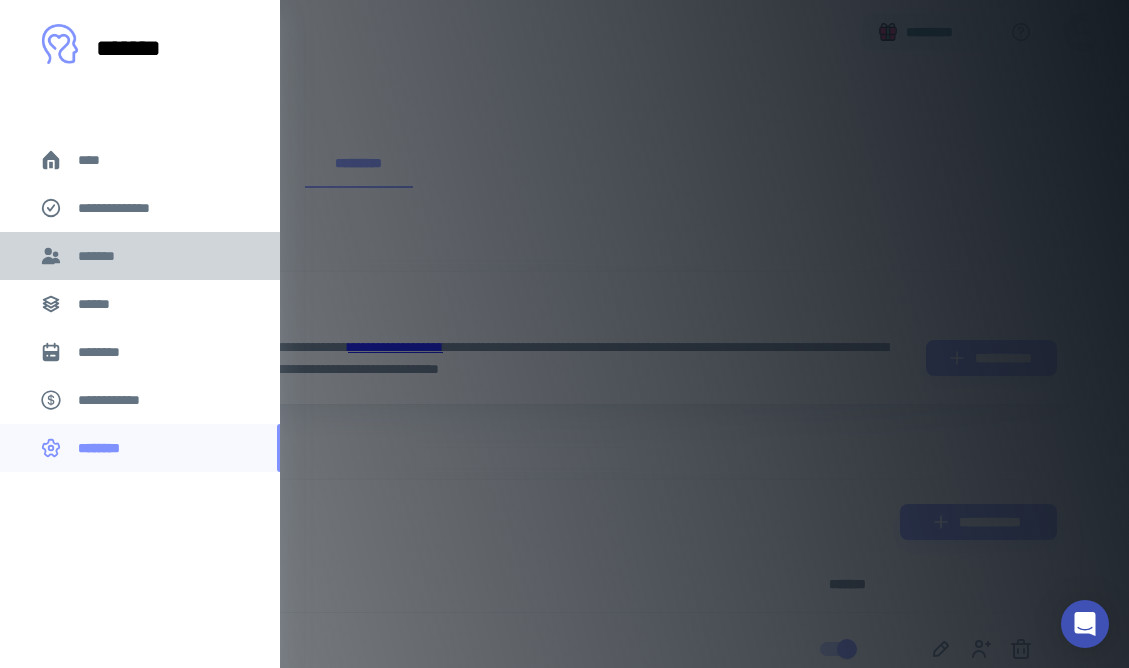 click on "*******" at bounding box center [140, 256] 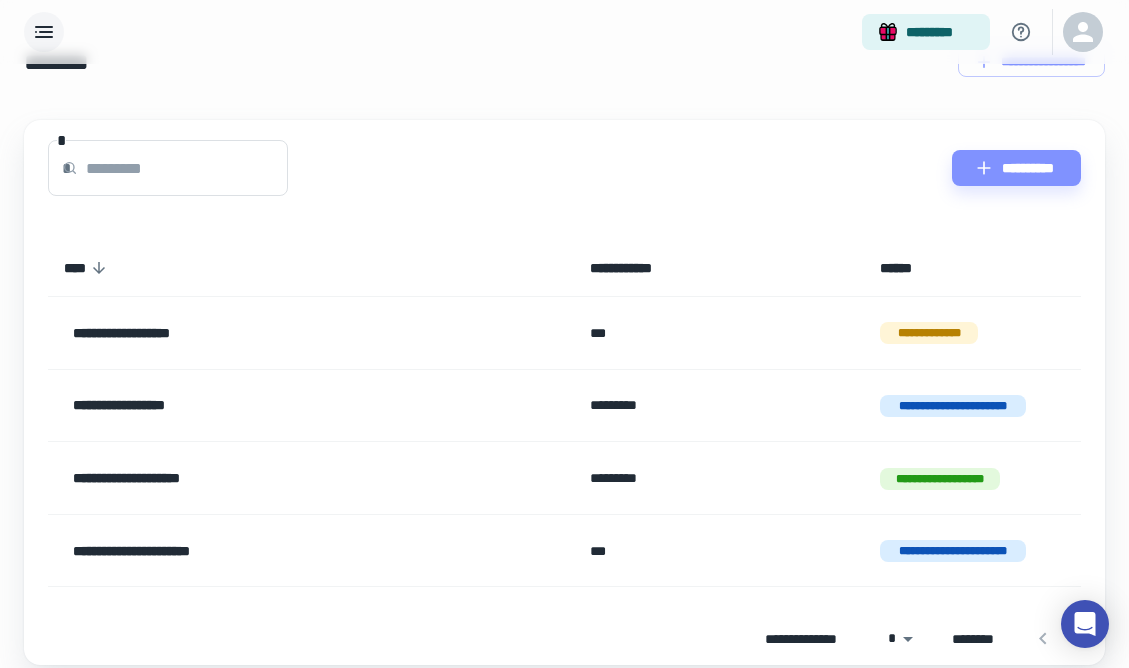scroll, scrollTop: 101, scrollLeft: 0, axis: vertical 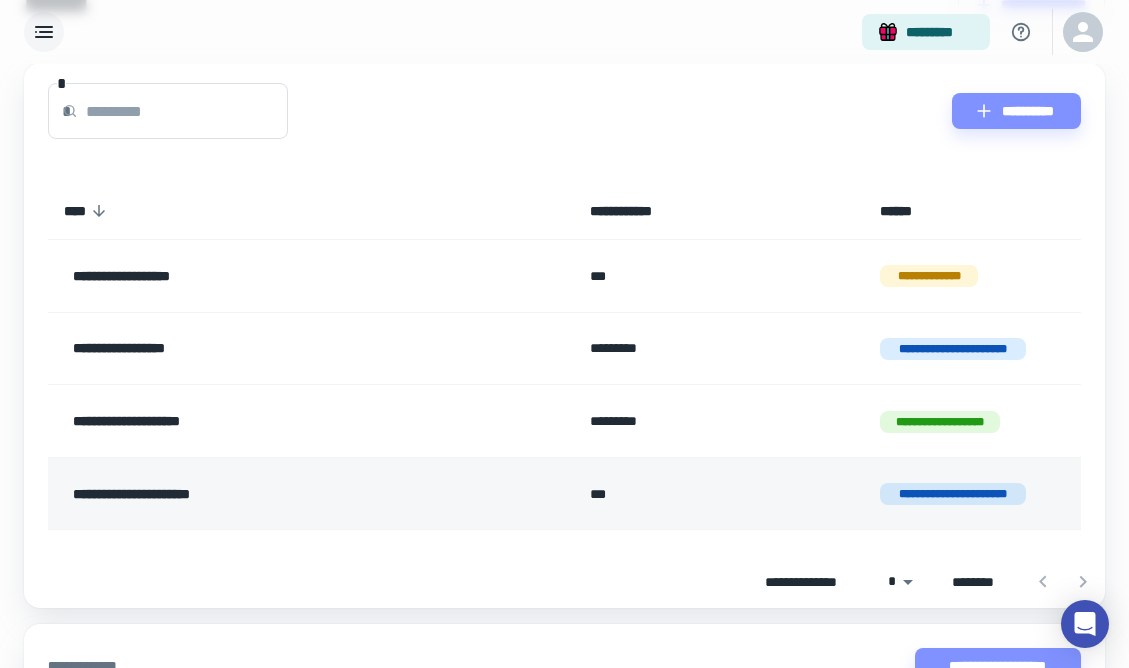 click on "**********" at bounding box center (263, 494) 